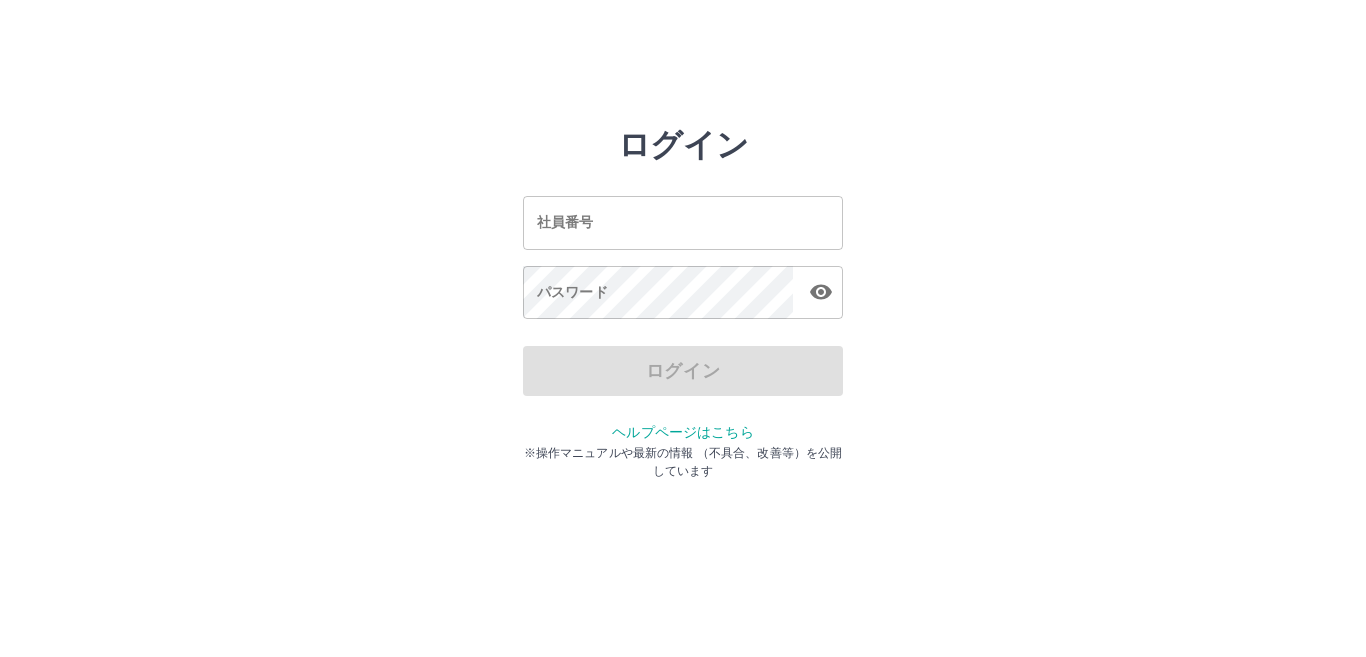 scroll, scrollTop: 0, scrollLeft: 0, axis: both 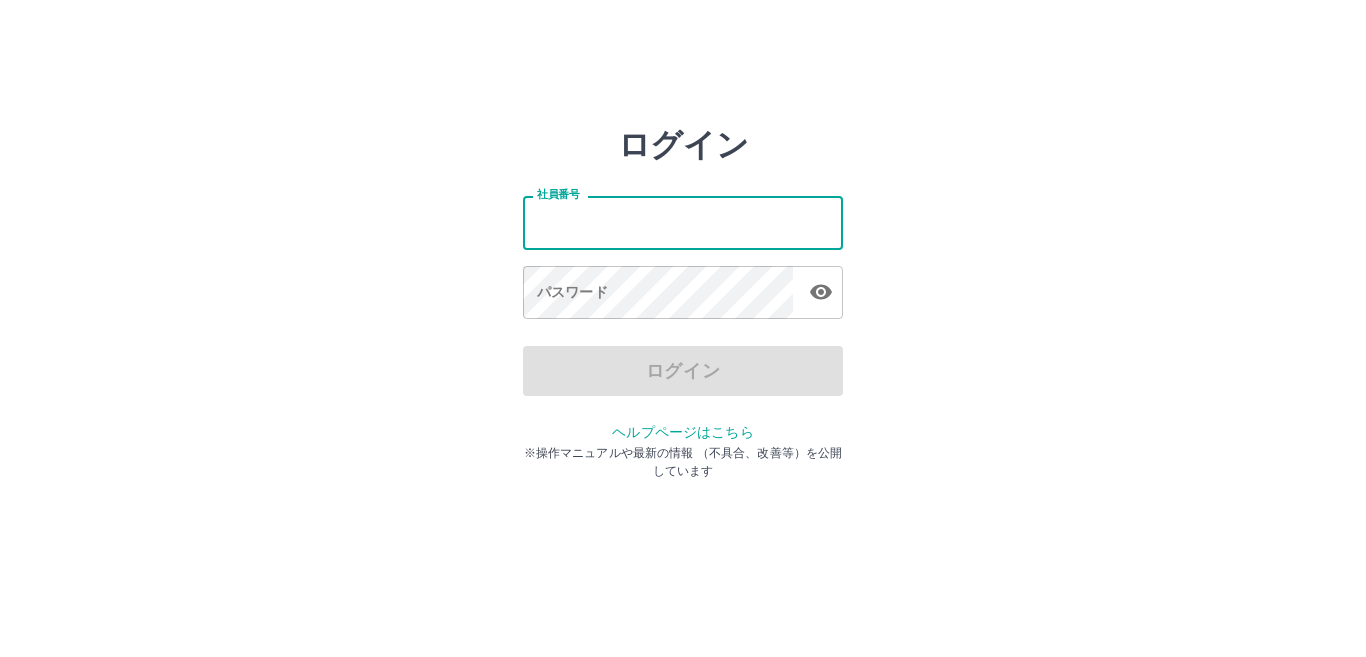 click on "社員番号" at bounding box center (683, 222) 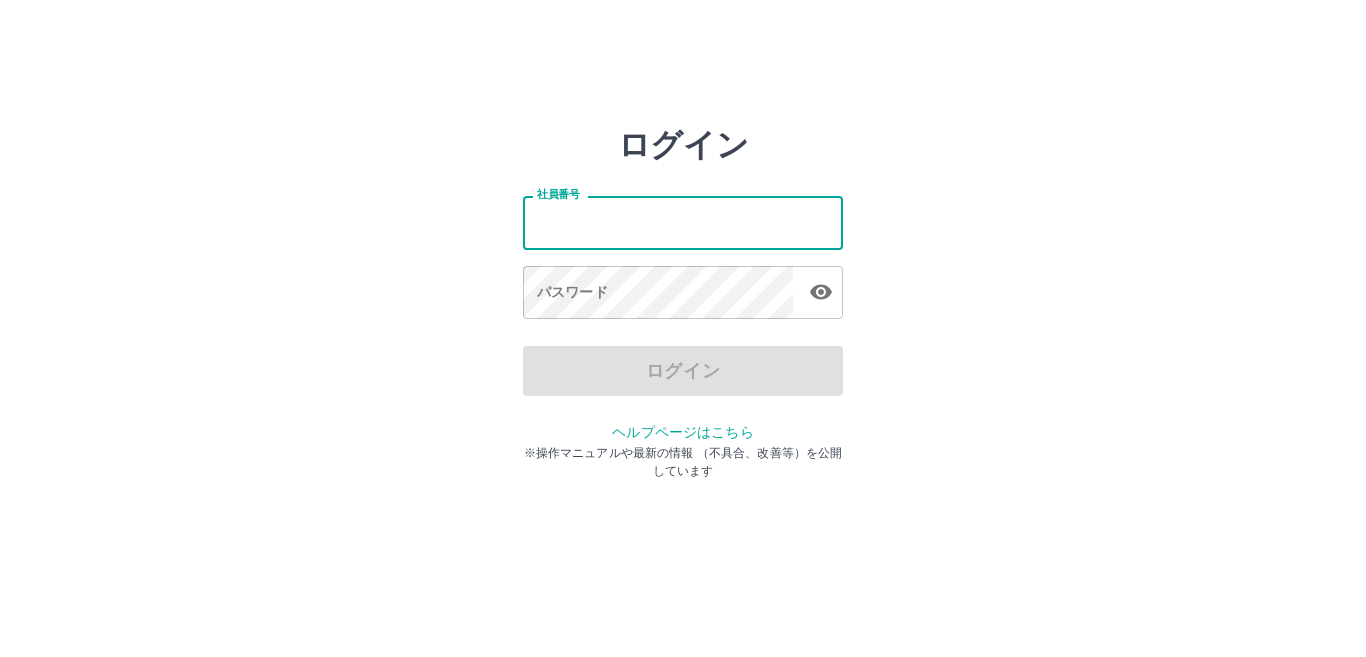 click on "社員番号" at bounding box center (683, 222) 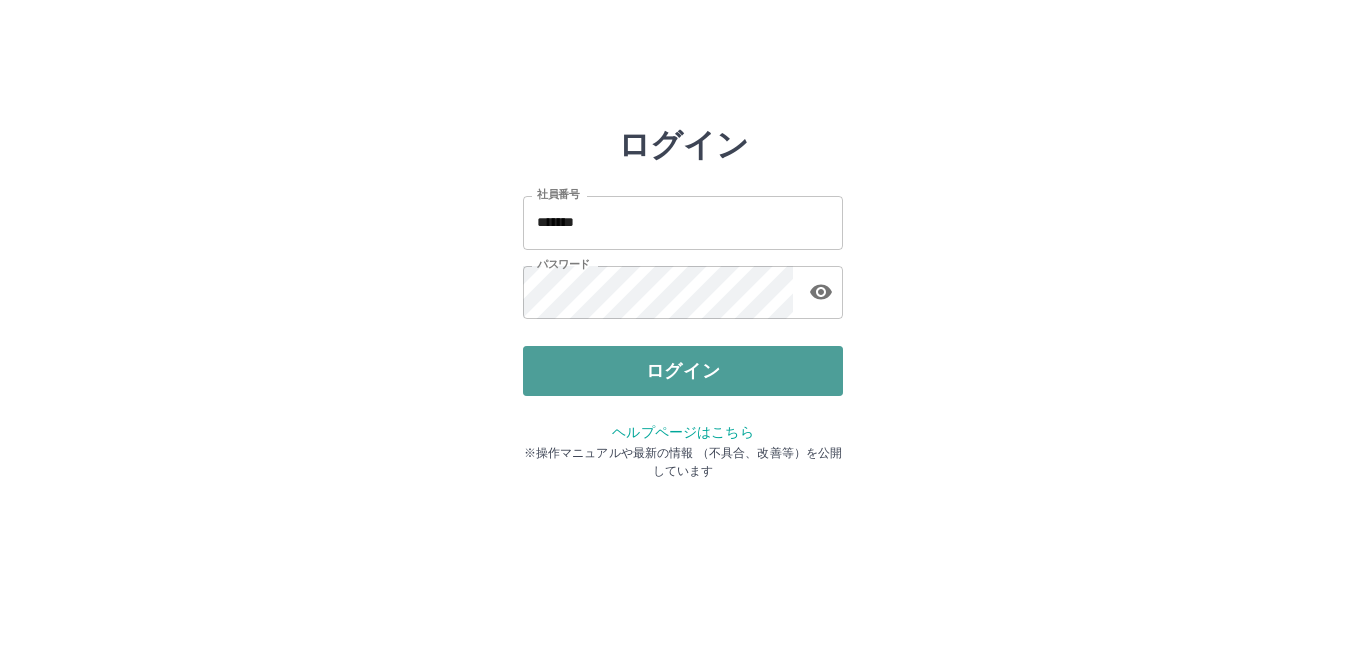click on "ログイン" at bounding box center (683, 371) 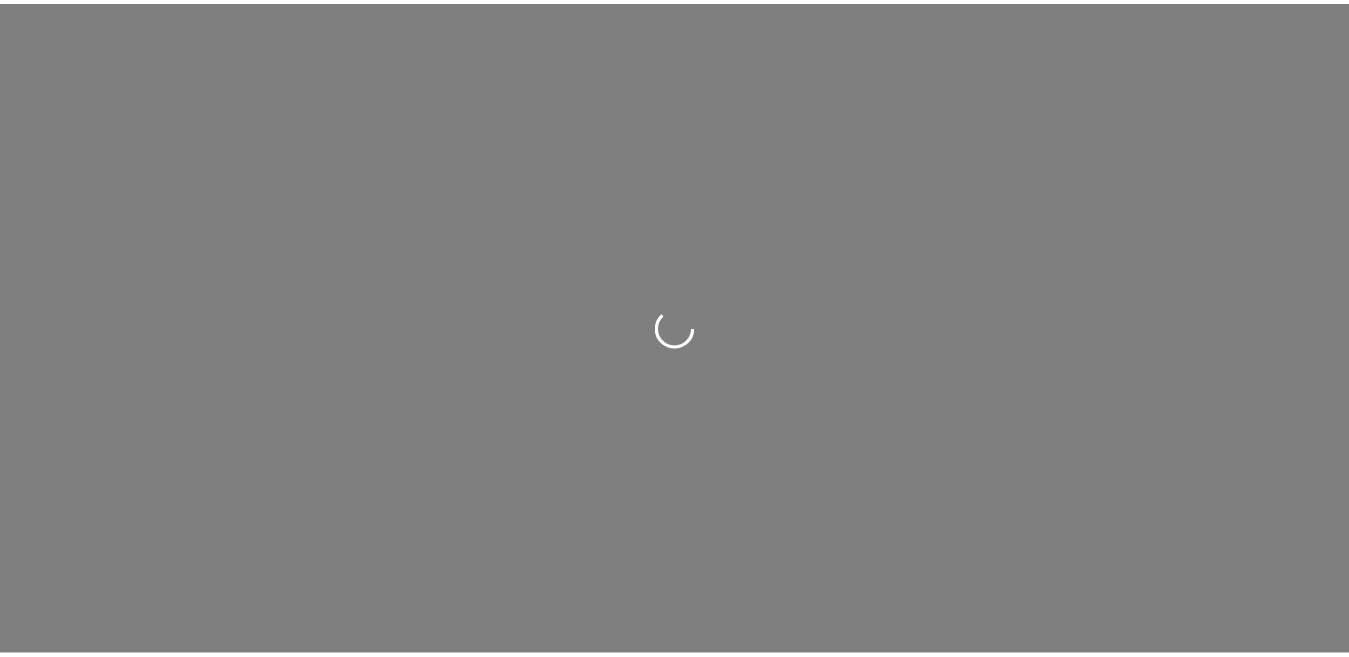 scroll, scrollTop: 0, scrollLeft: 0, axis: both 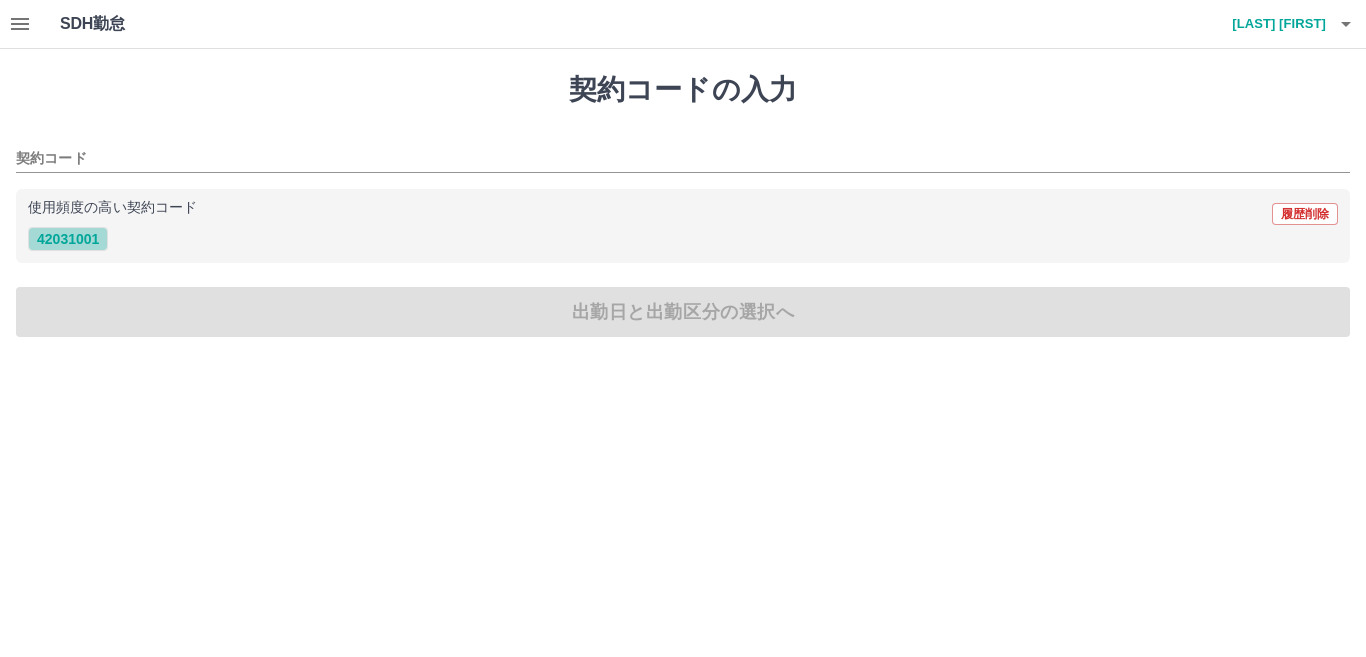 click on "42031001" at bounding box center (68, 239) 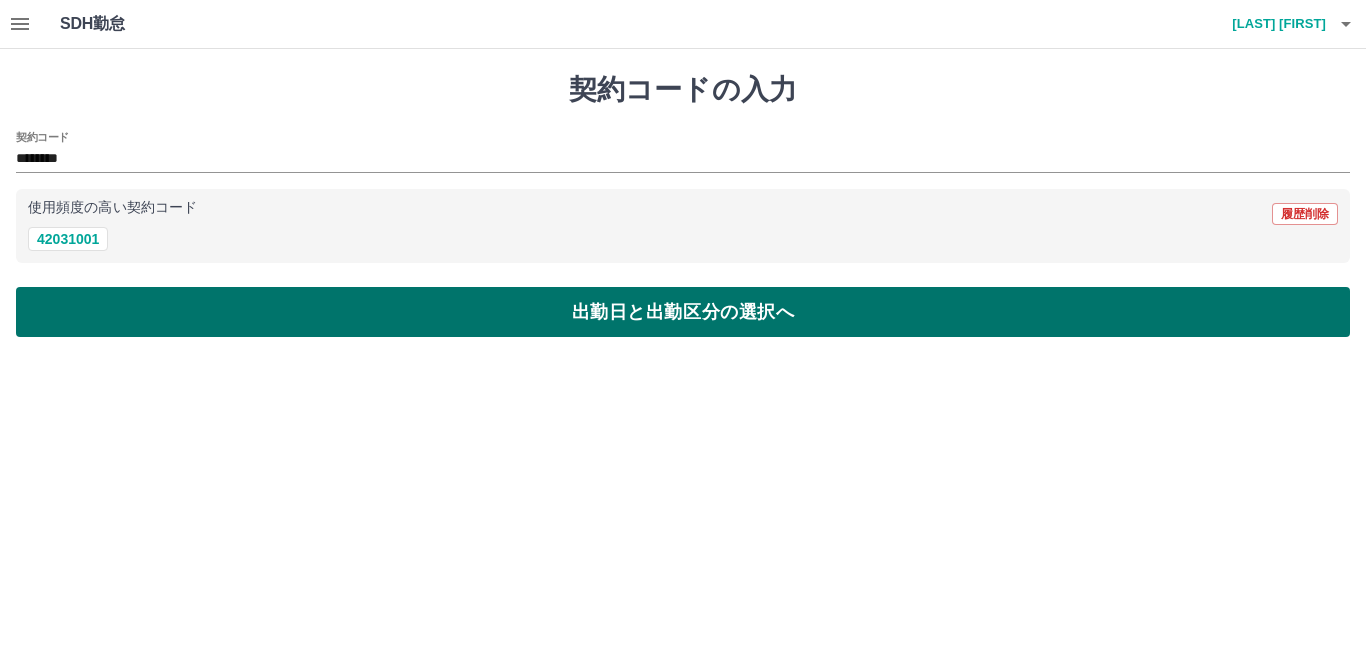 click on "出勤日と出勤区分の選択へ" at bounding box center [683, 312] 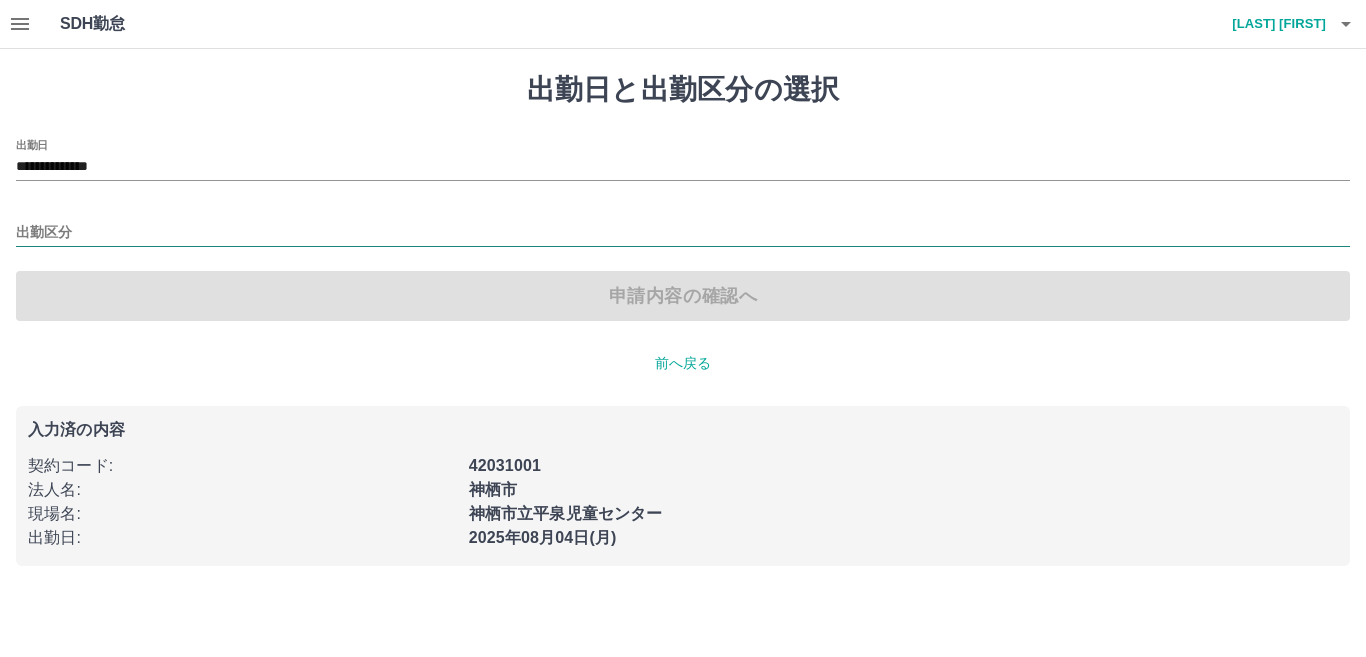 click on "出勤区分" at bounding box center [683, 233] 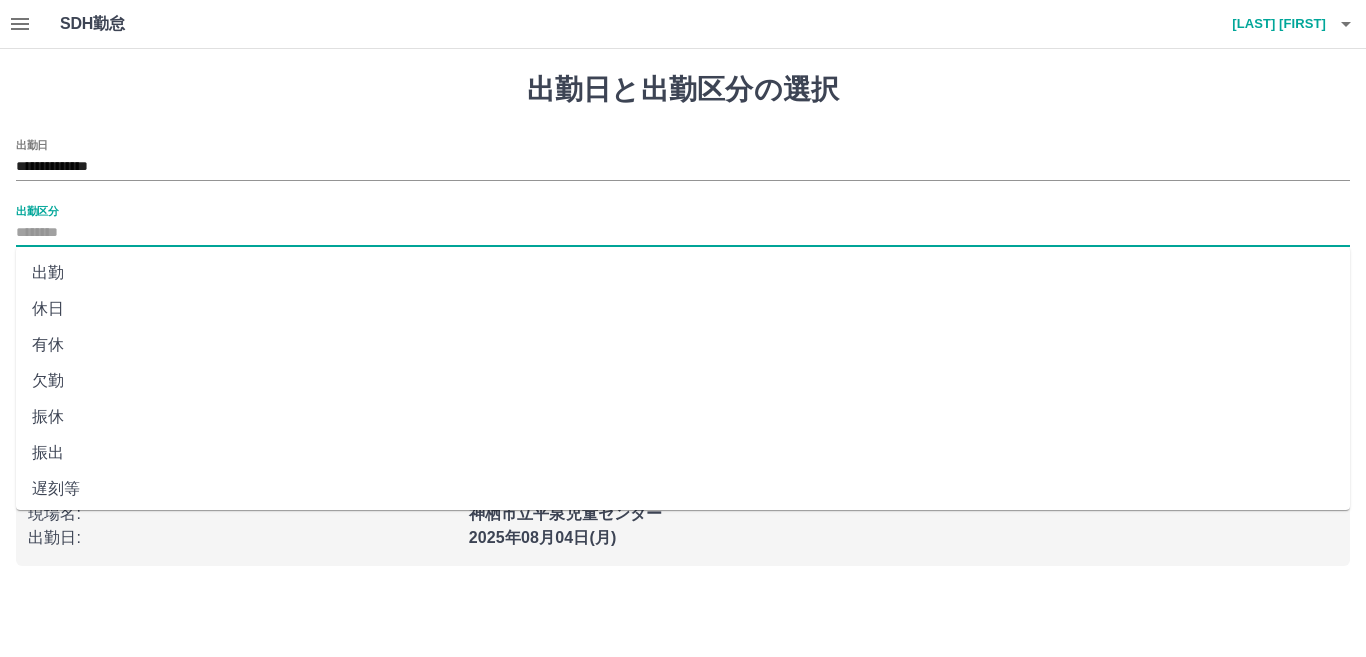 click on "出勤" at bounding box center (683, 273) 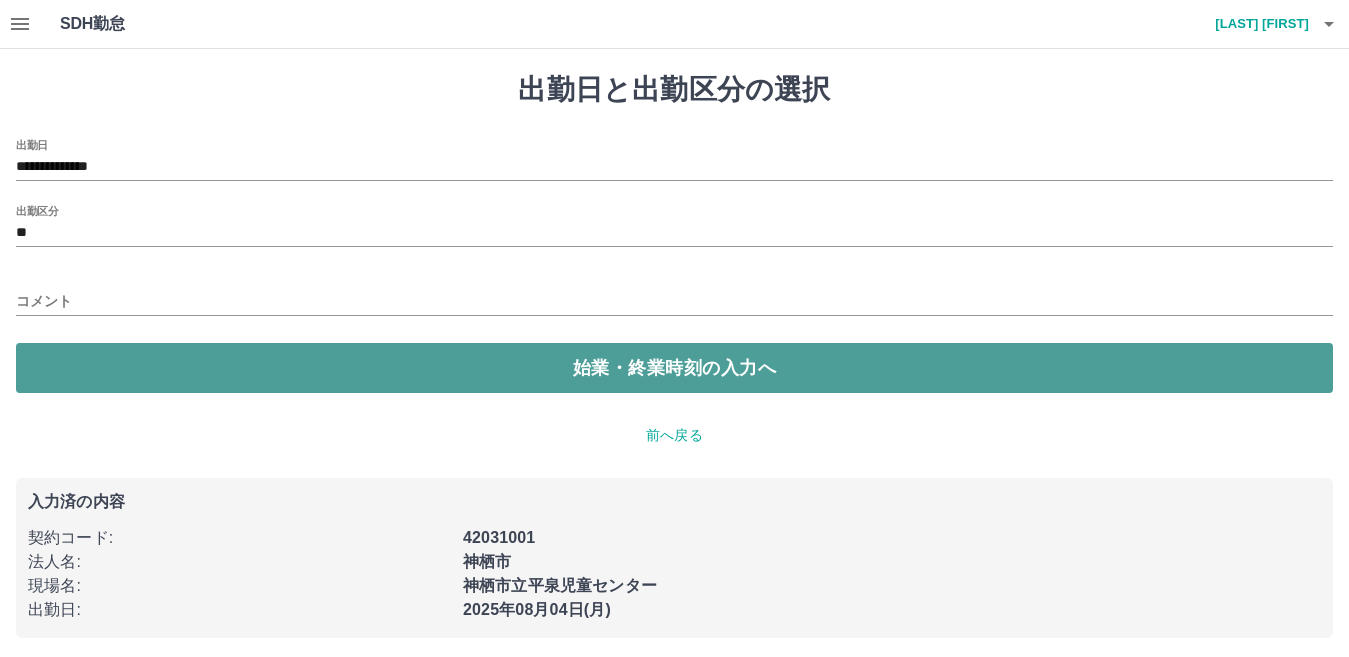 click on "始業・終業時刻の入力へ" at bounding box center [674, 368] 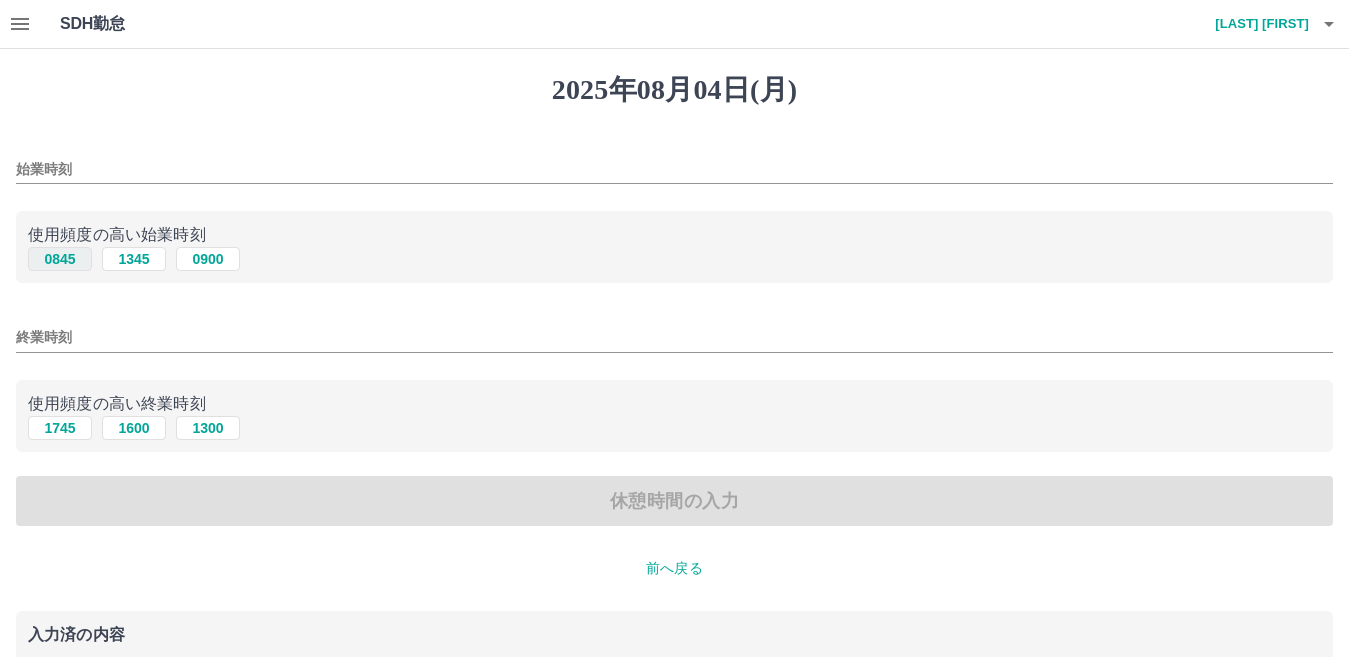 click on "0845" at bounding box center [60, 259] 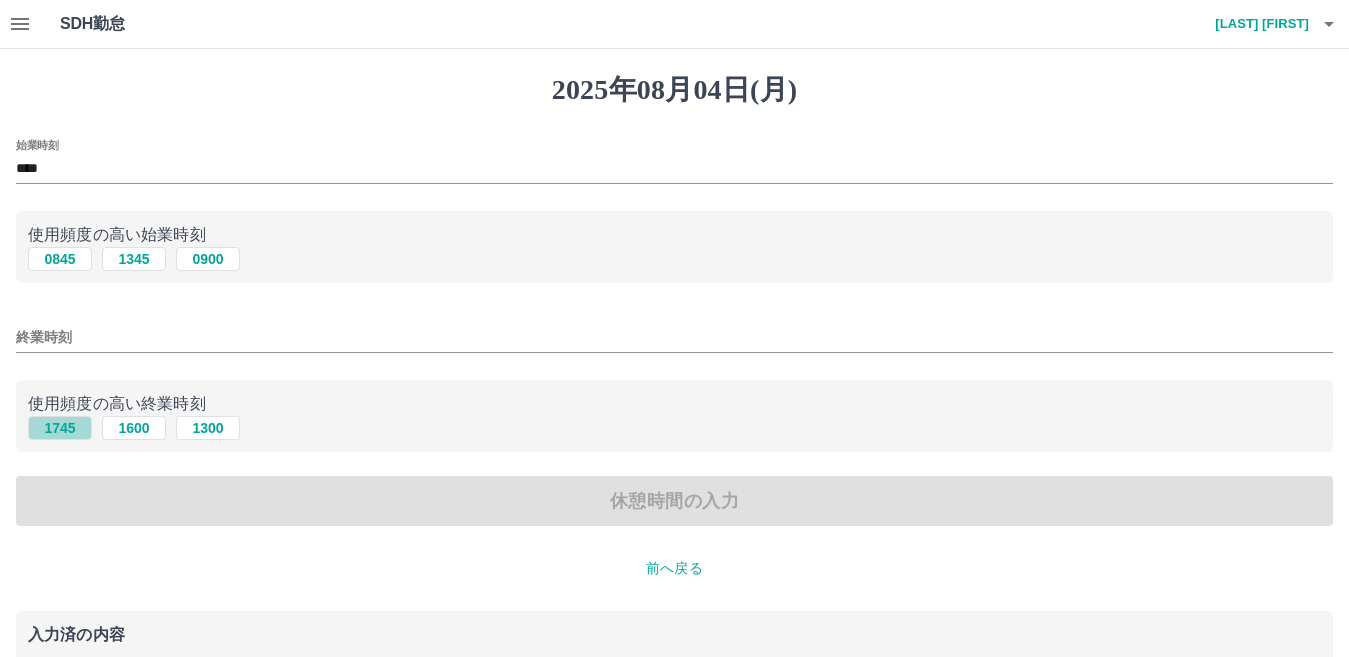 click on "1745" at bounding box center [60, 428] 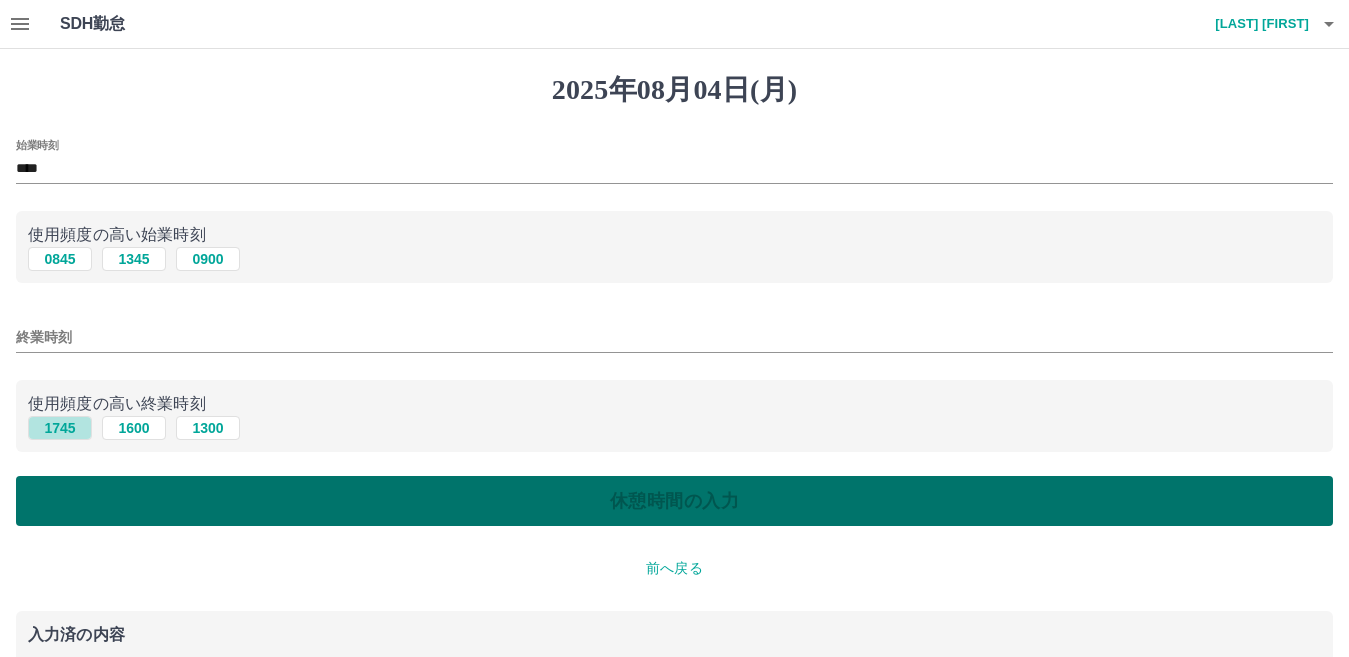 type on "****" 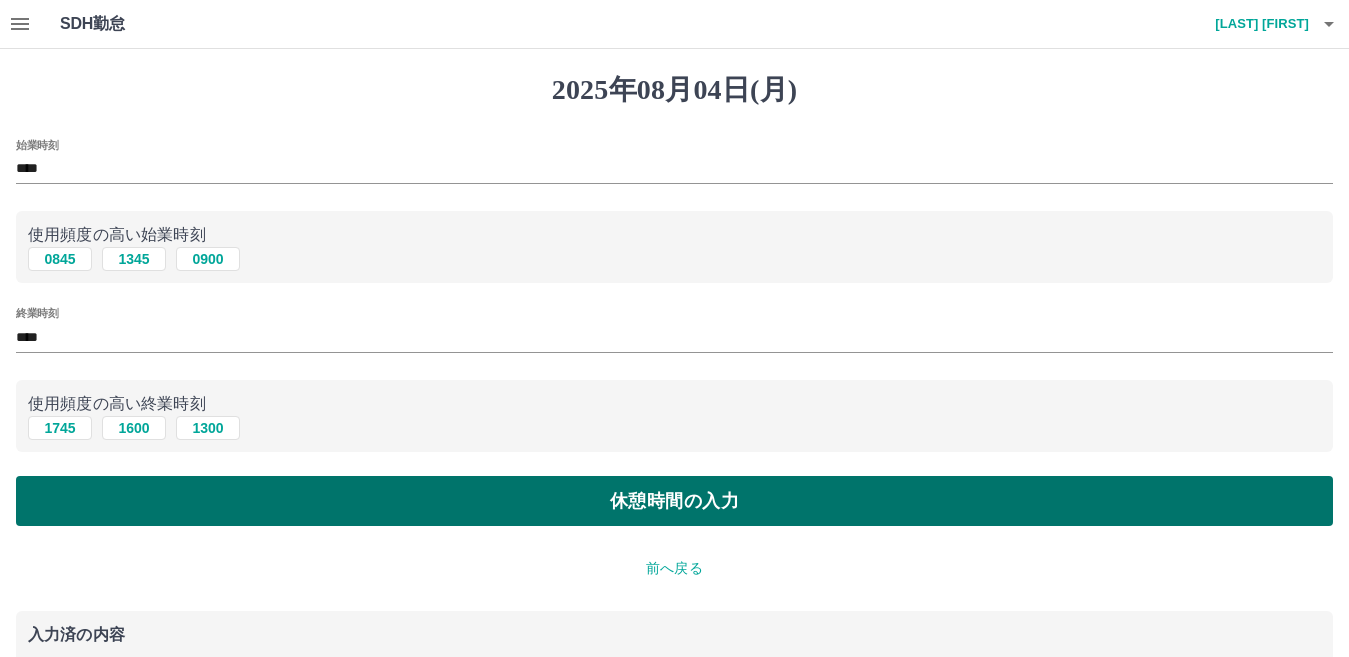 click on "休憩時間の入力" at bounding box center [674, 501] 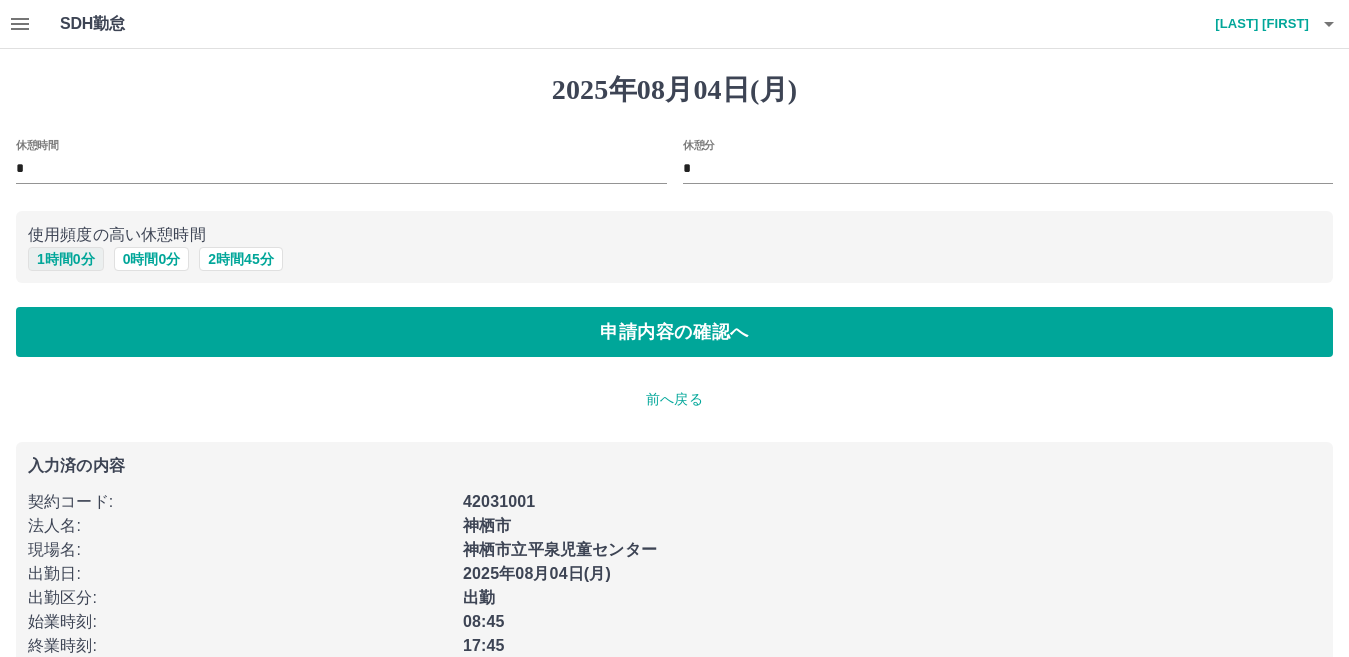 click on "1 時間 0 分" at bounding box center (66, 259) 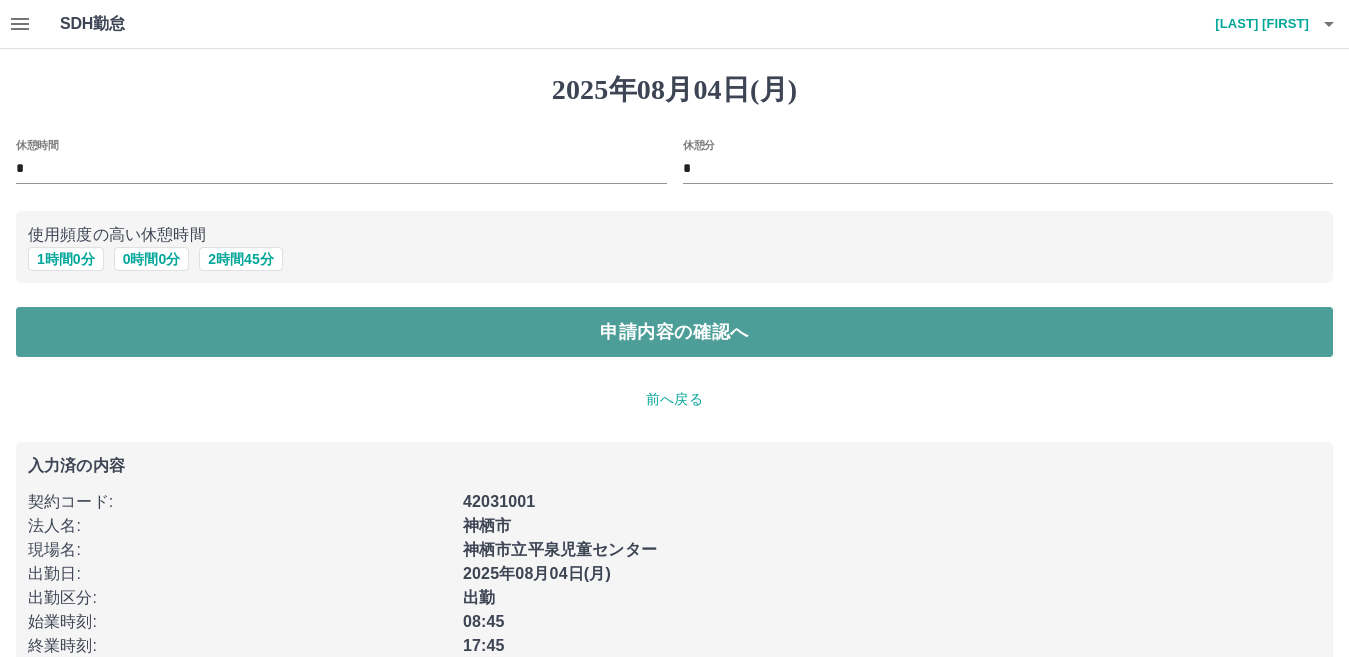 click on "申請内容の確認へ" at bounding box center (674, 332) 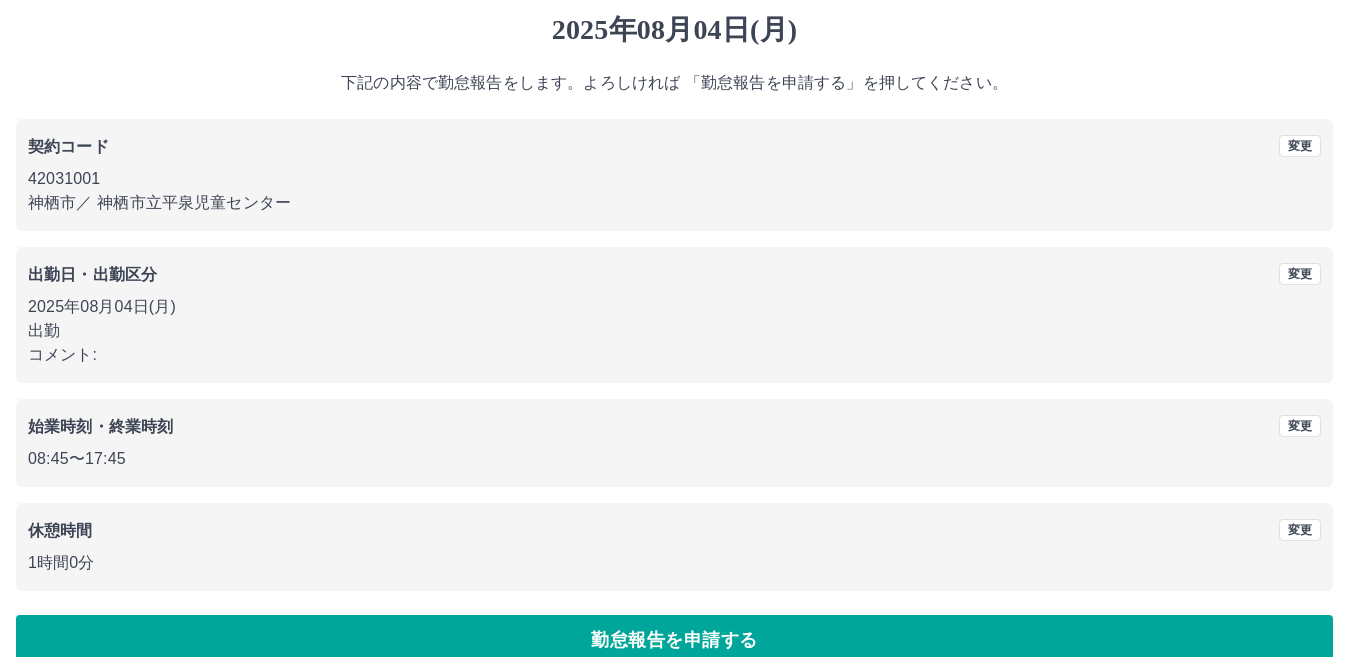 scroll, scrollTop: 92, scrollLeft: 0, axis: vertical 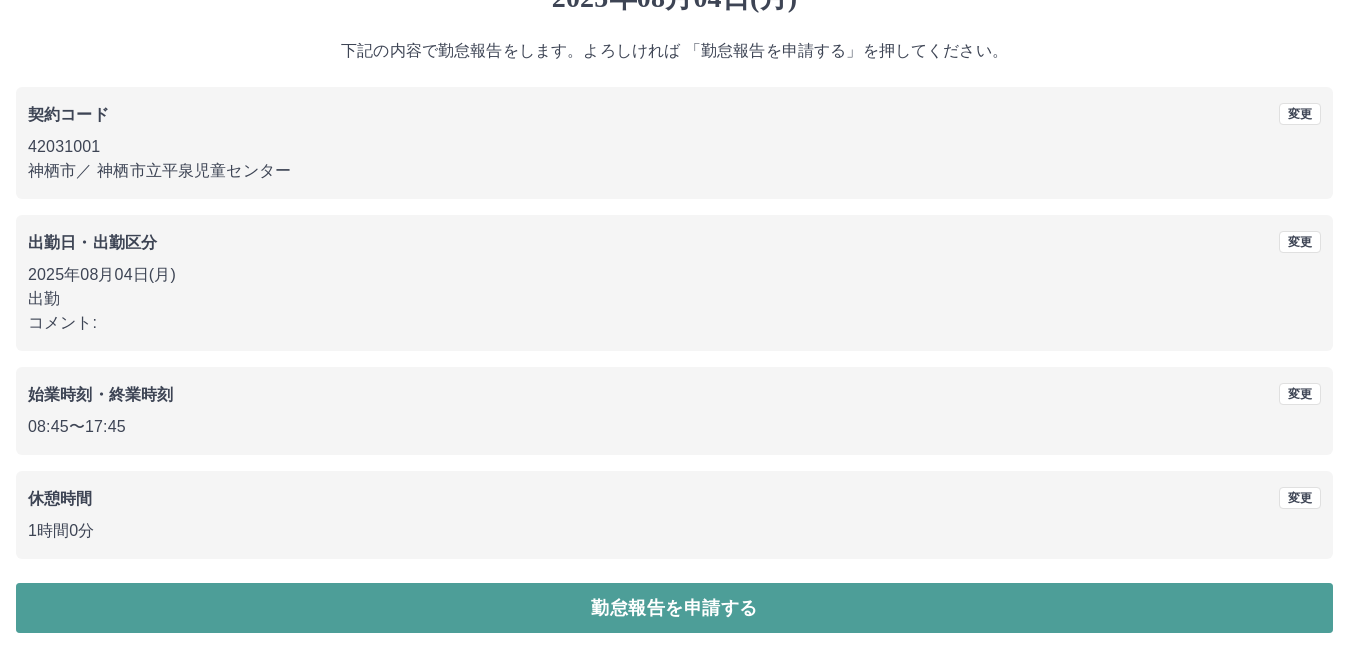 click on "勤怠報告を申請する" at bounding box center [674, 608] 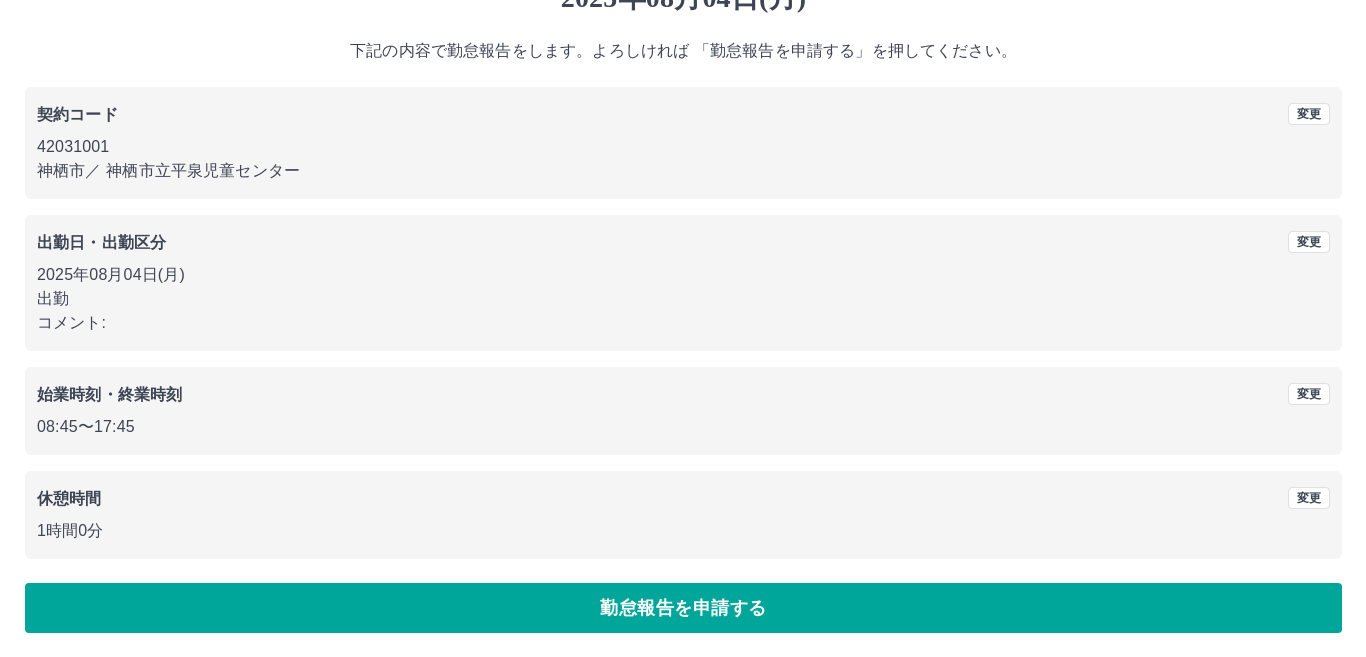 scroll, scrollTop: 0, scrollLeft: 0, axis: both 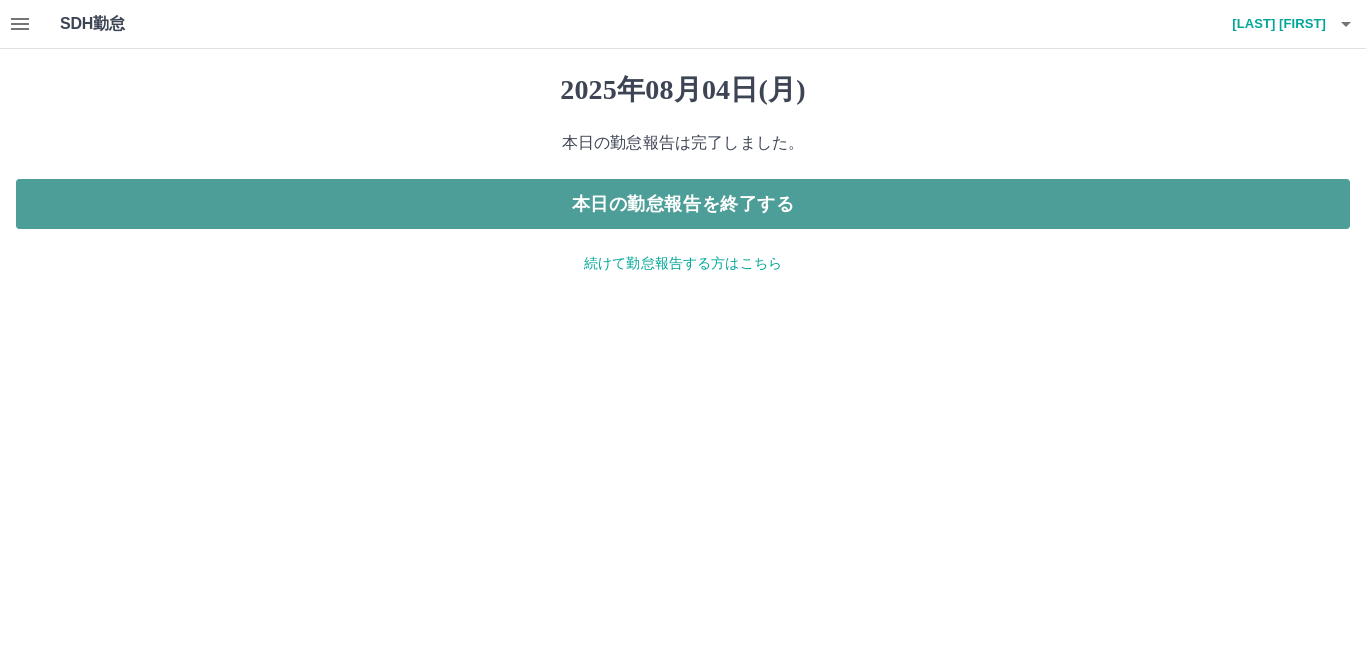 click on "本日の勤怠報告を終了する" at bounding box center [683, 204] 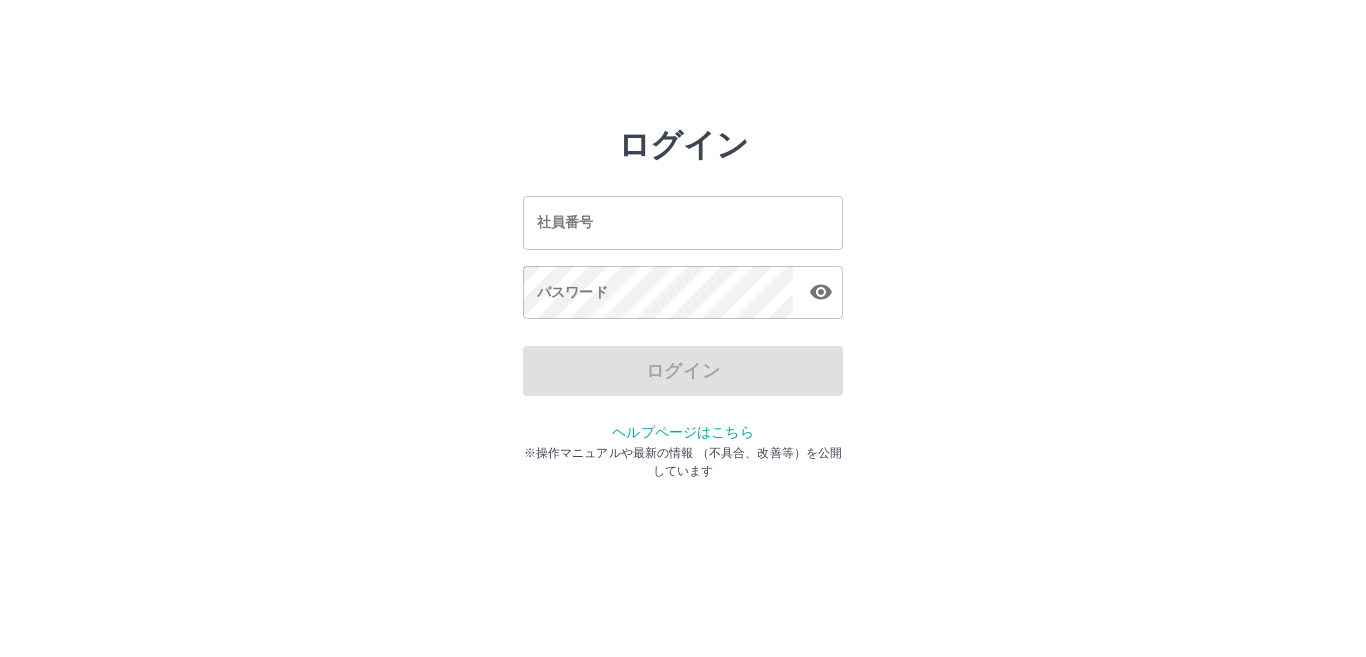 scroll, scrollTop: 0, scrollLeft: 0, axis: both 